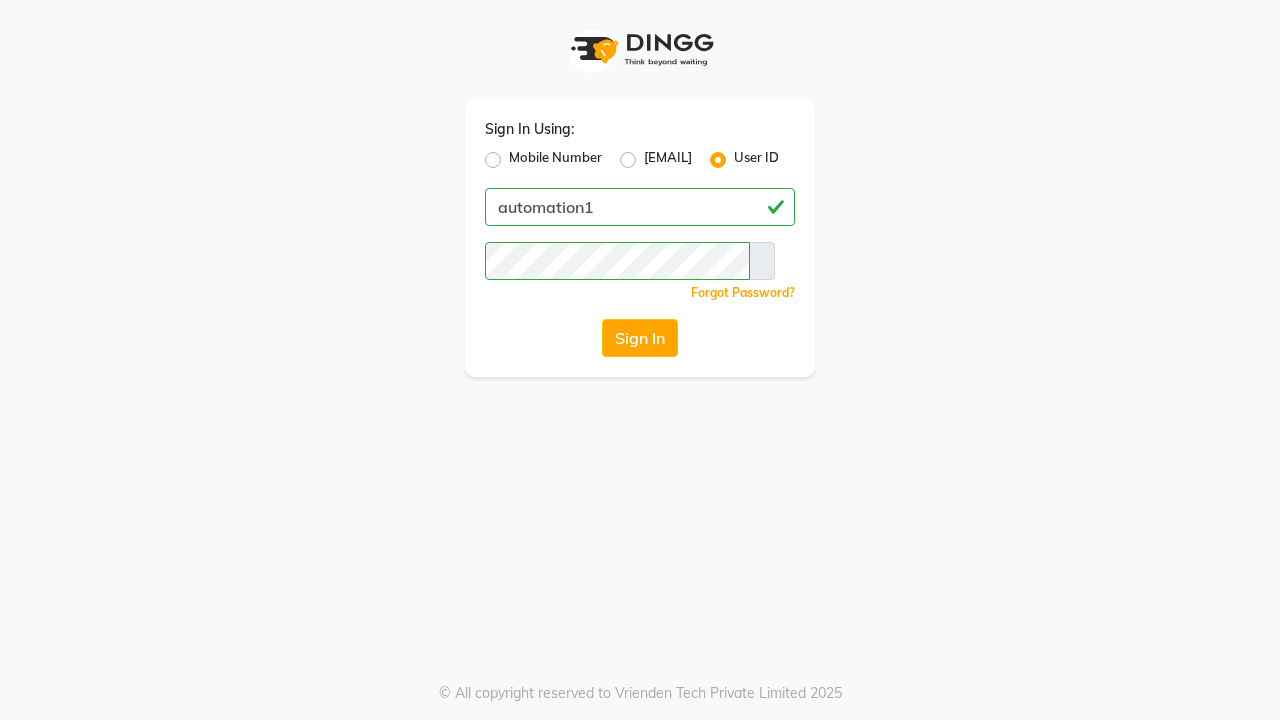 scroll, scrollTop: 0, scrollLeft: 0, axis: both 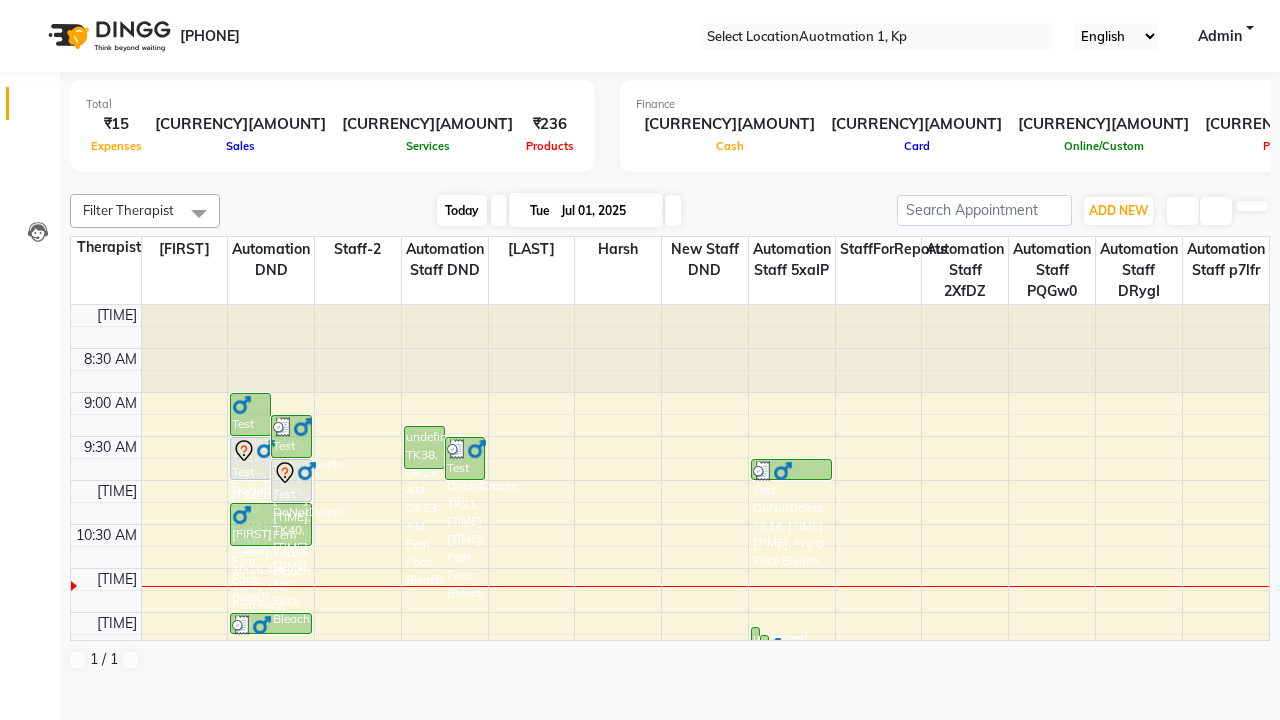 click on "Today" at bounding box center [462, 210] 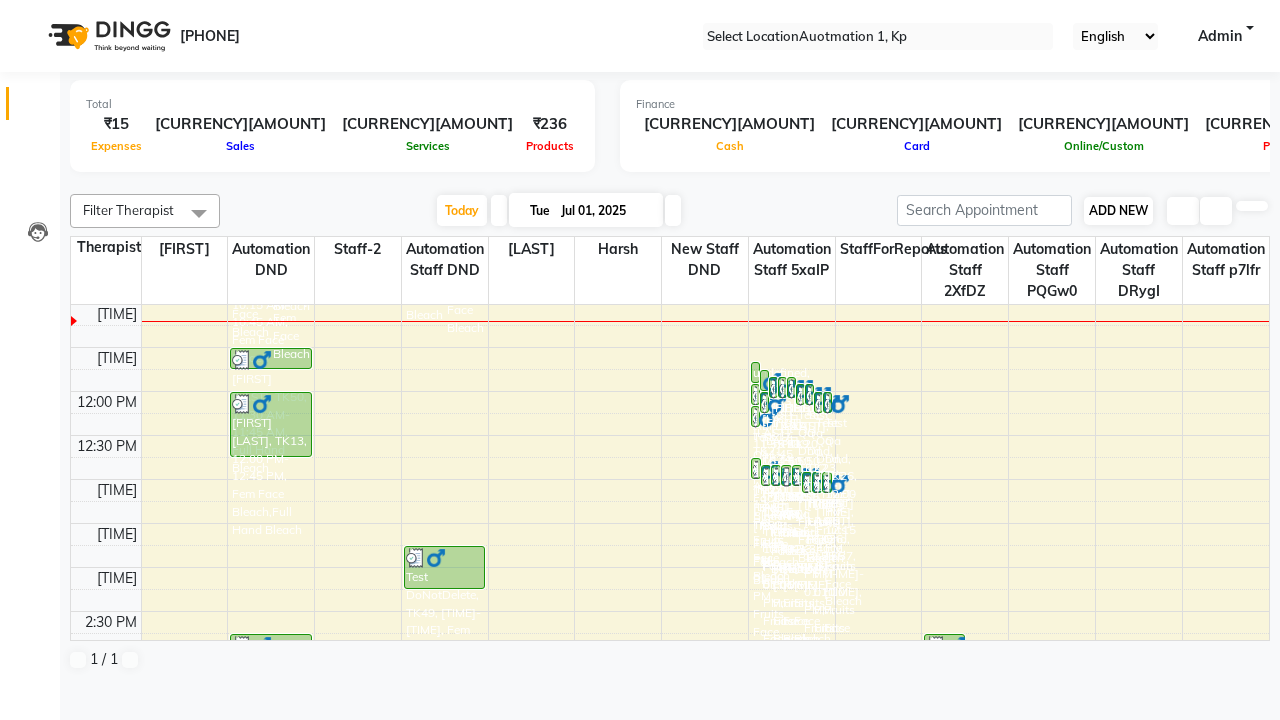click on "ADD NEW" at bounding box center (1118, 210) 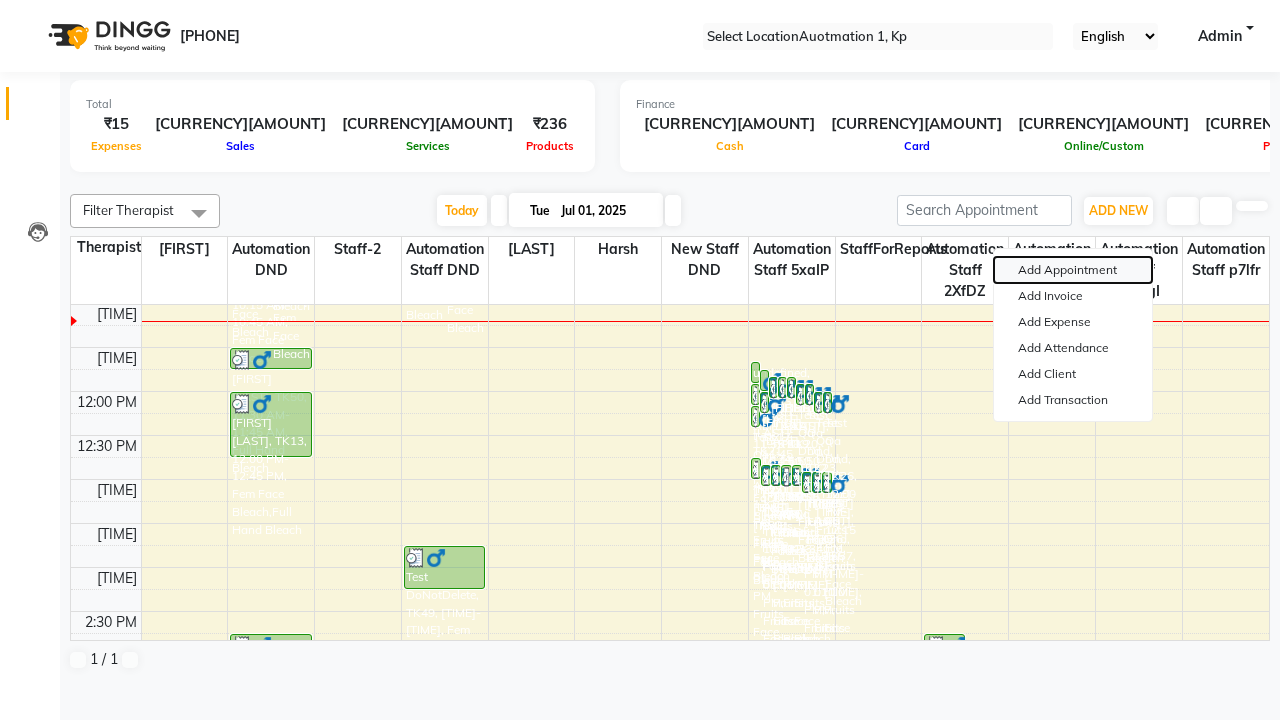 click on "Add Appointment" at bounding box center [1073, 270] 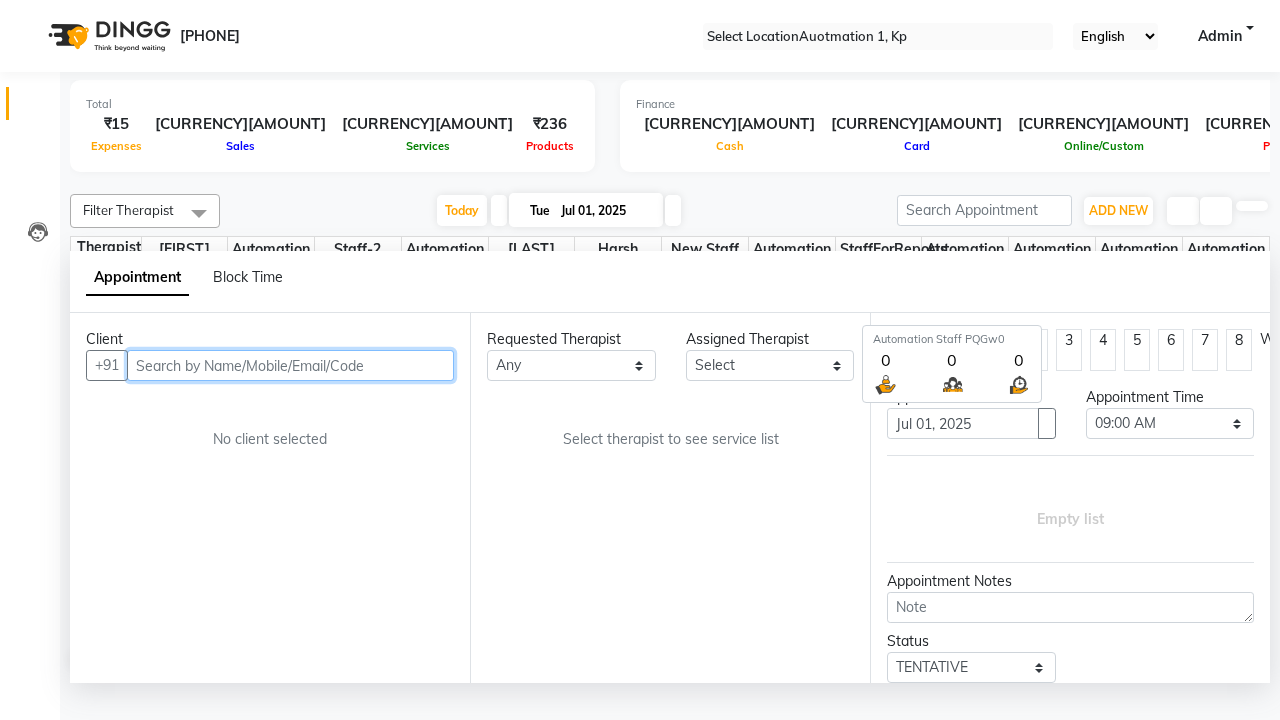 scroll, scrollTop: 1, scrollLeft: 0, axis: vertical 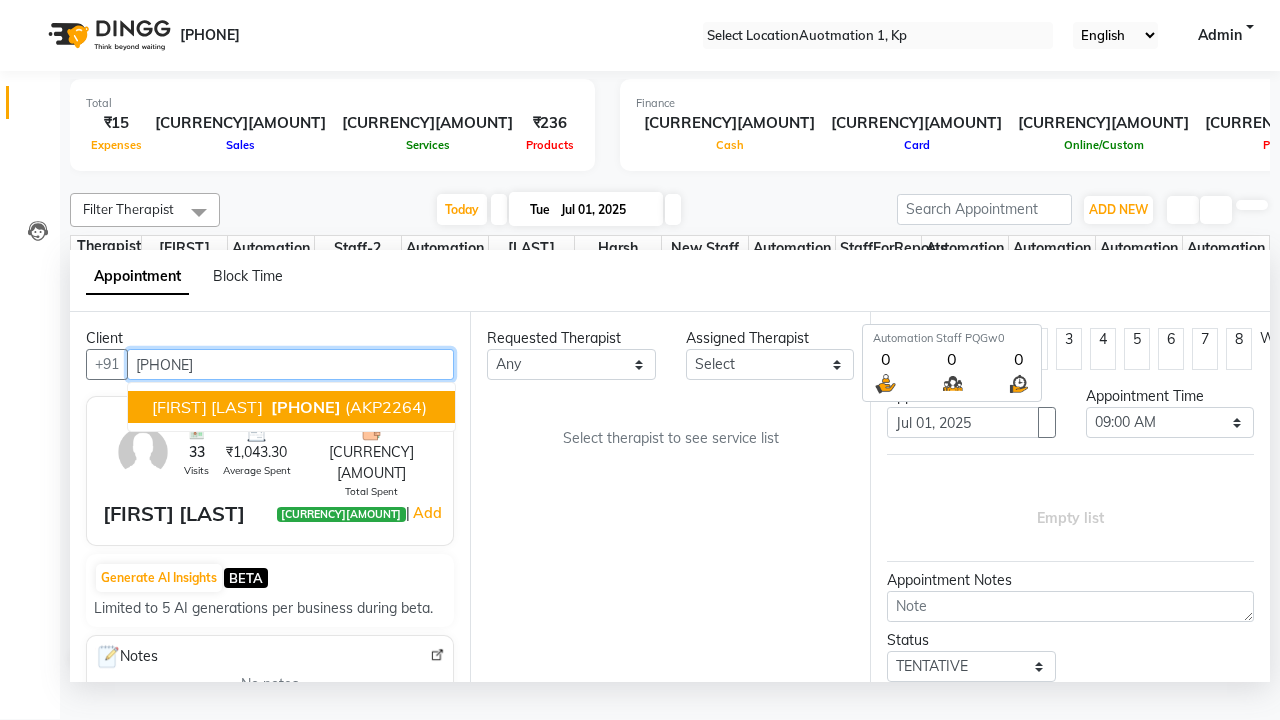 click on "[PHONE]" at bounding box center (306, 407) 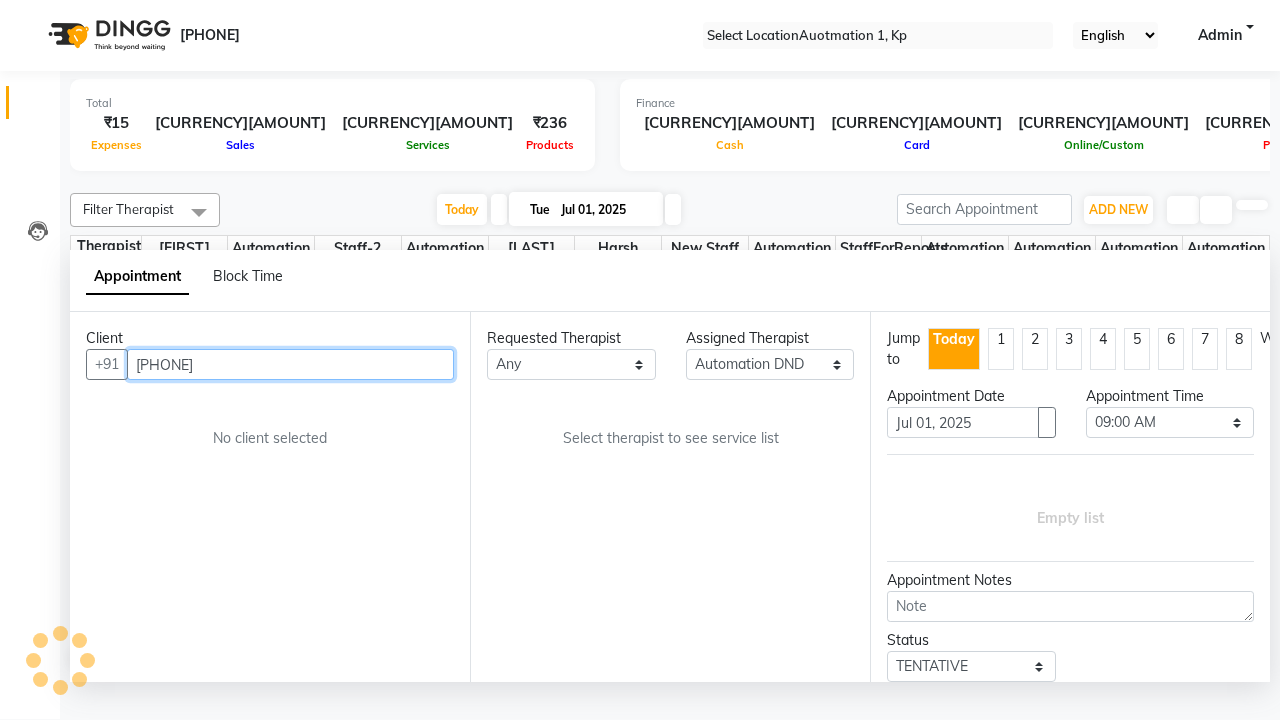 scroll, scrollTop: 0, scrollLeft: 0, axis: both 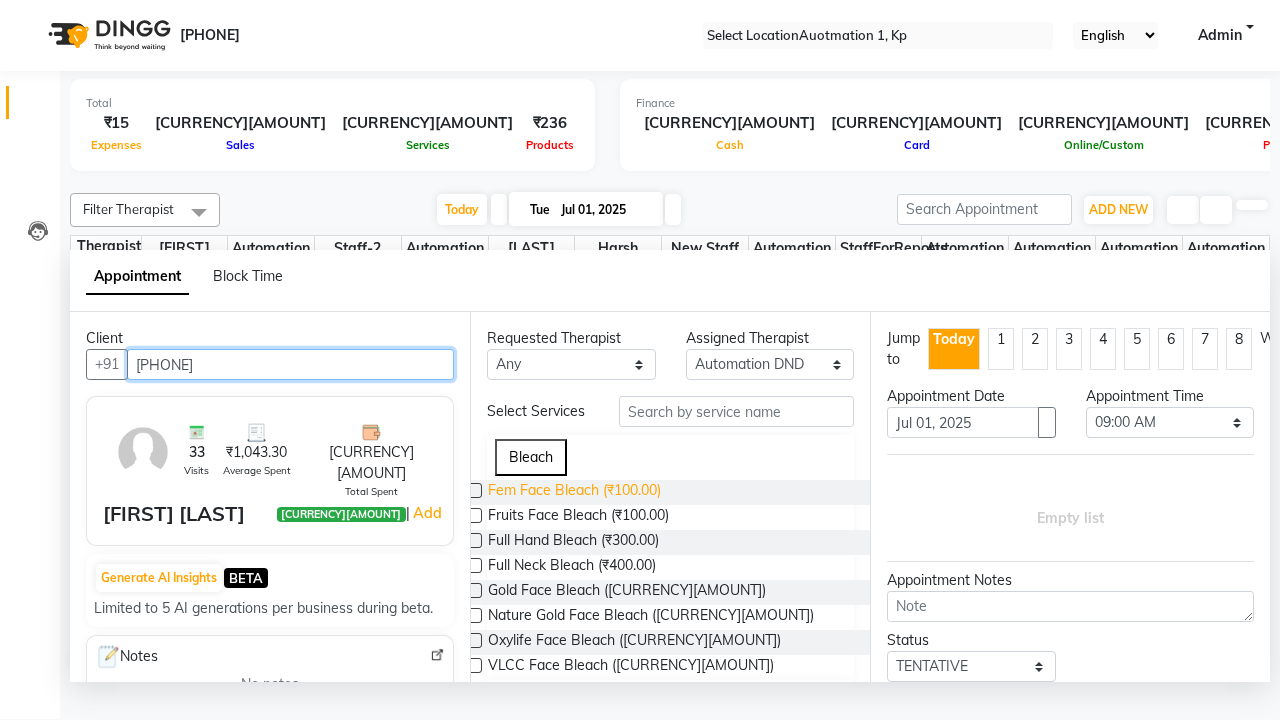 type on "[PHONE]" 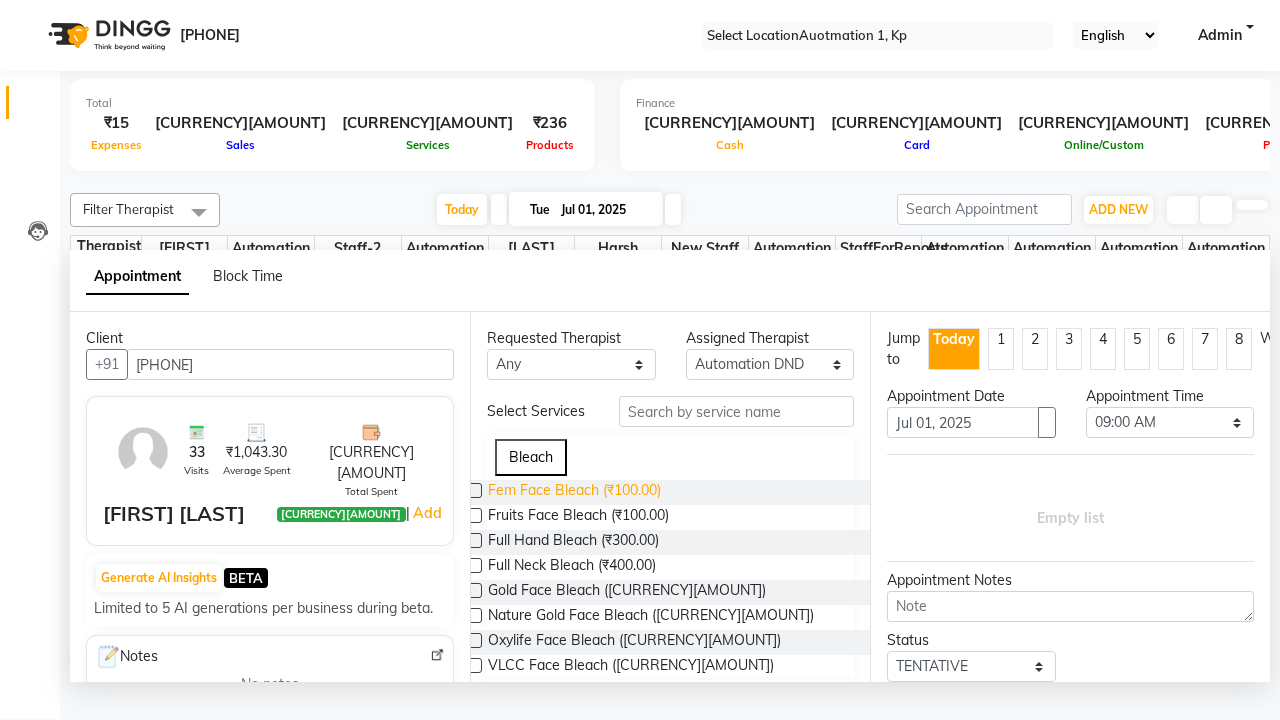 click on "Fem Face Bleach (₹100.00)" at bounding box center [574, 492] 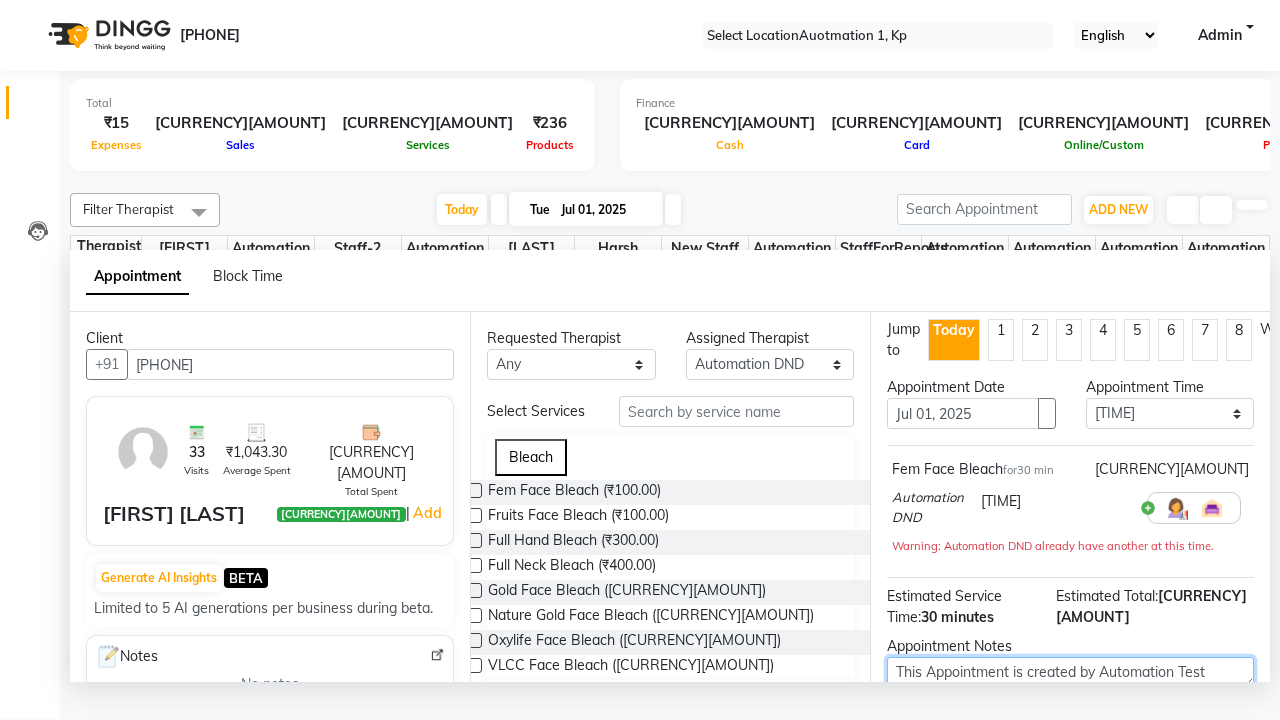 type on "This Appointment is created by Automation Test" 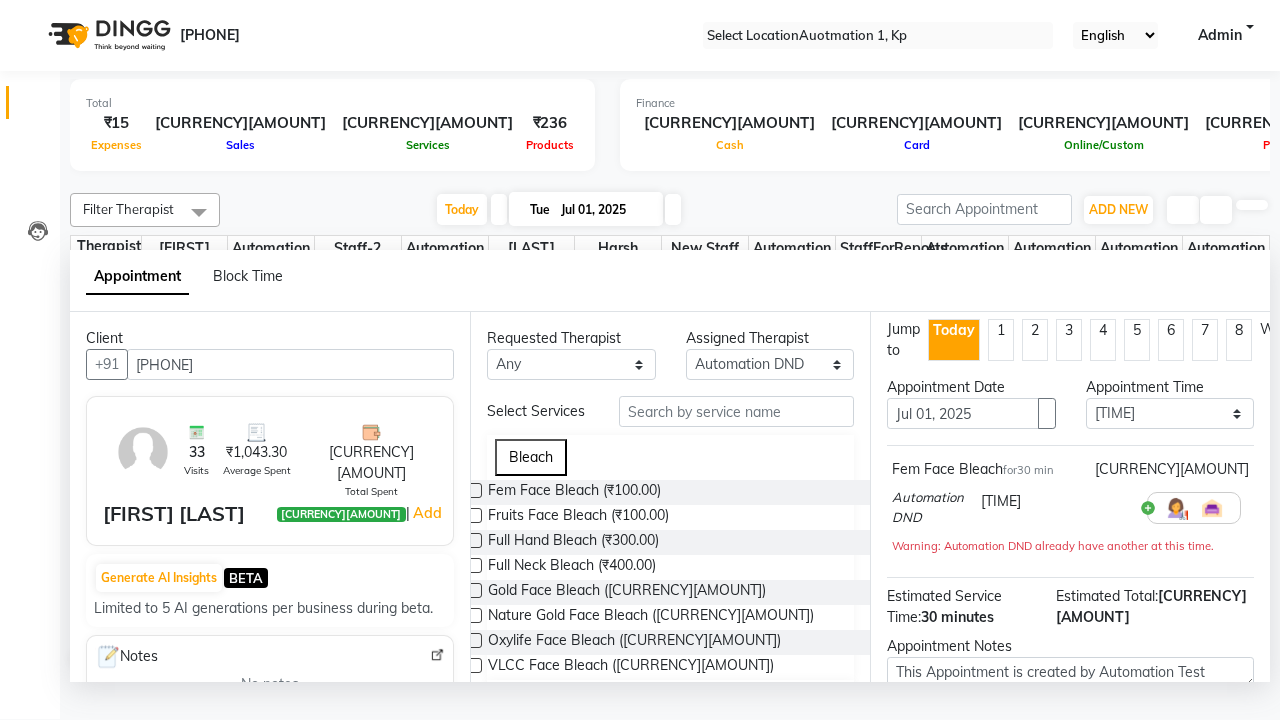 click at bounding box center [1097, 799] 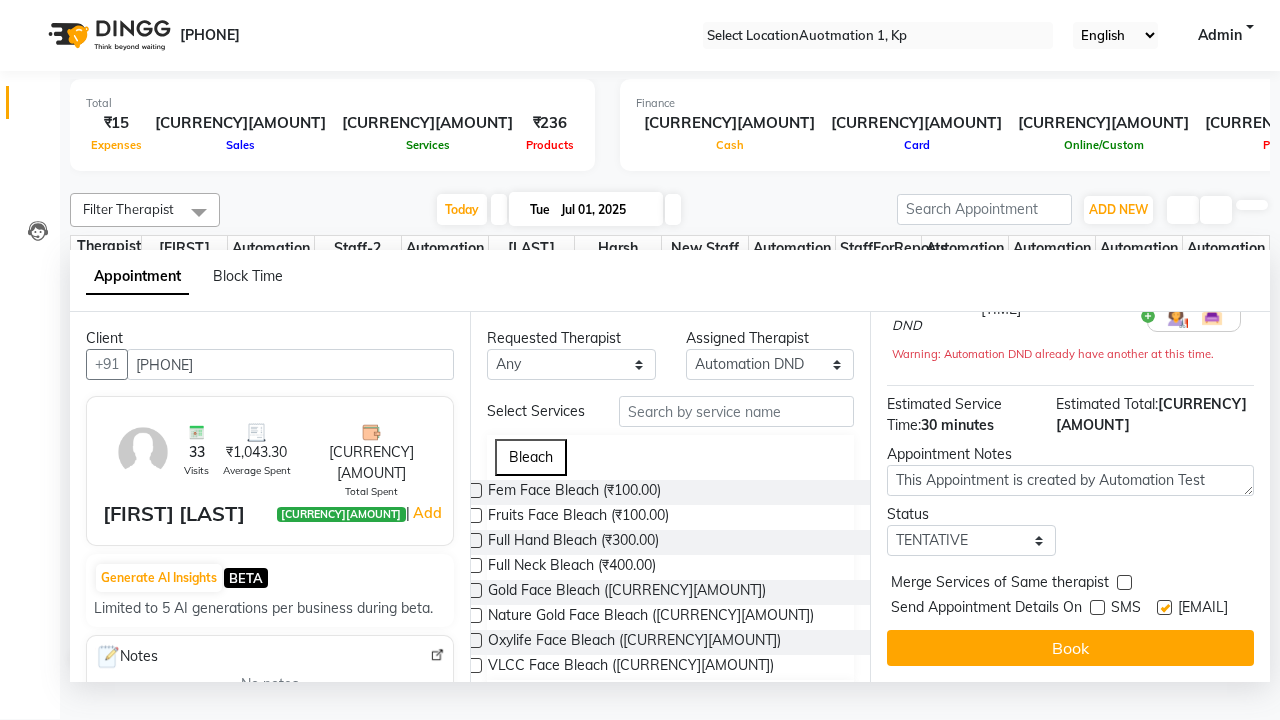click at bounding box center (1164, 607) 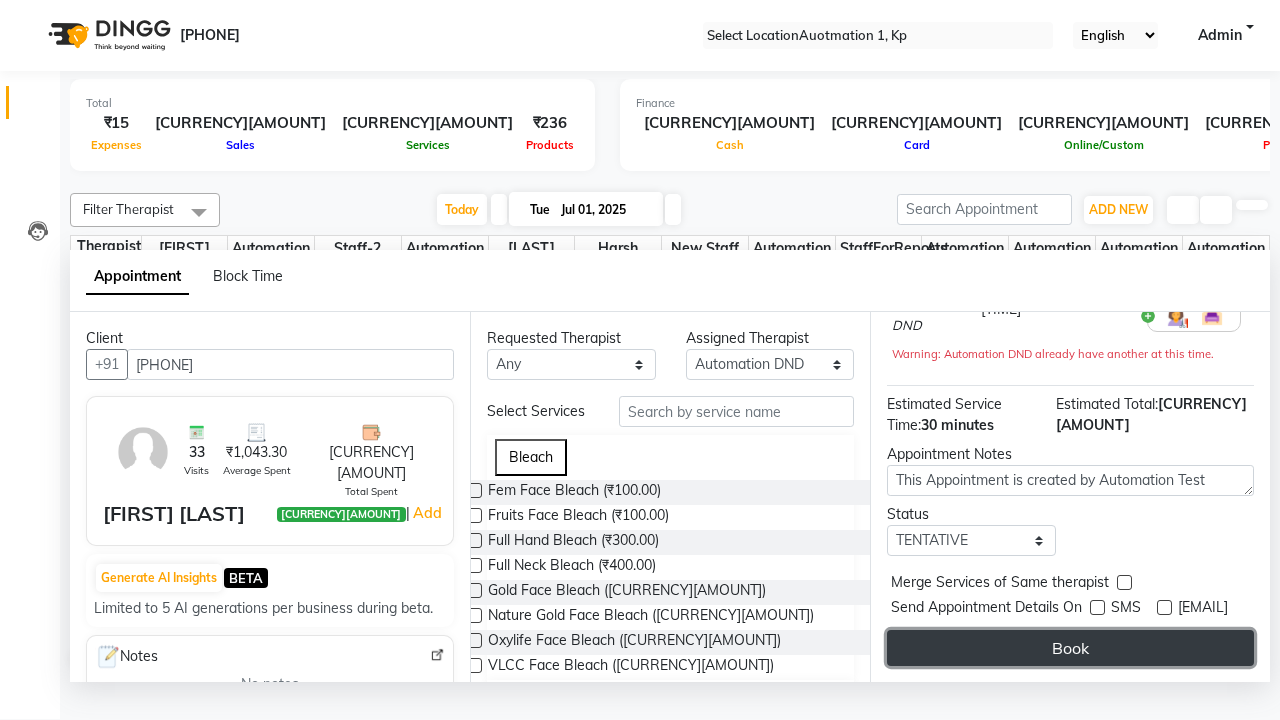 click on "Book" at bounding box center [1070, 648] 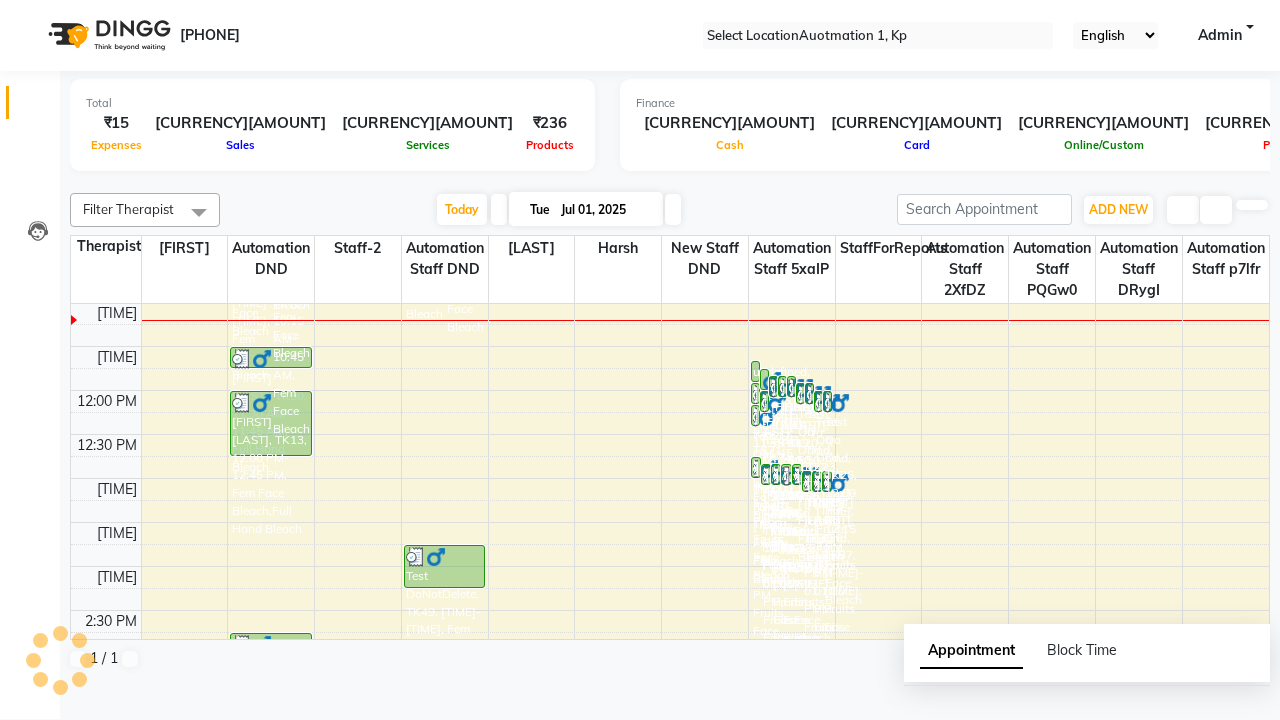 scroll, scrollTop: 0, scrollLeft: 0, axis: both 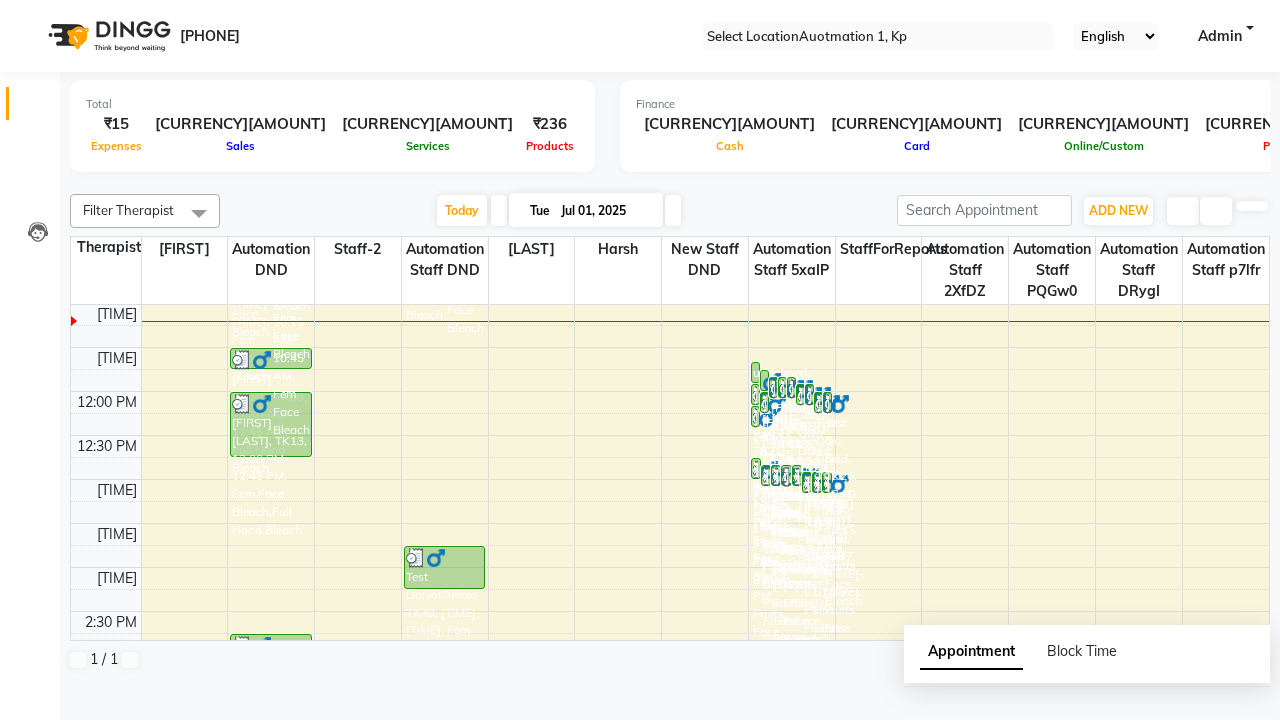 click on "Success" at bounding box center [640, 751] 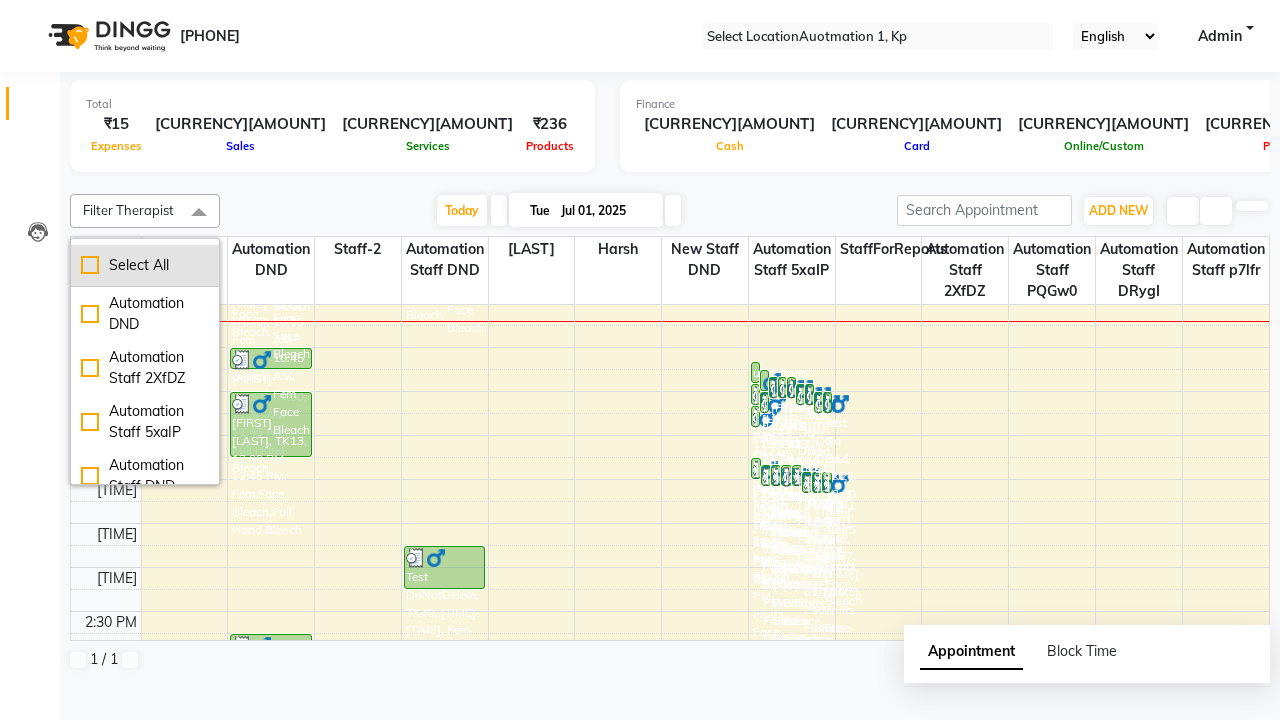 click on "Select All" at bounding box center [145, 265] 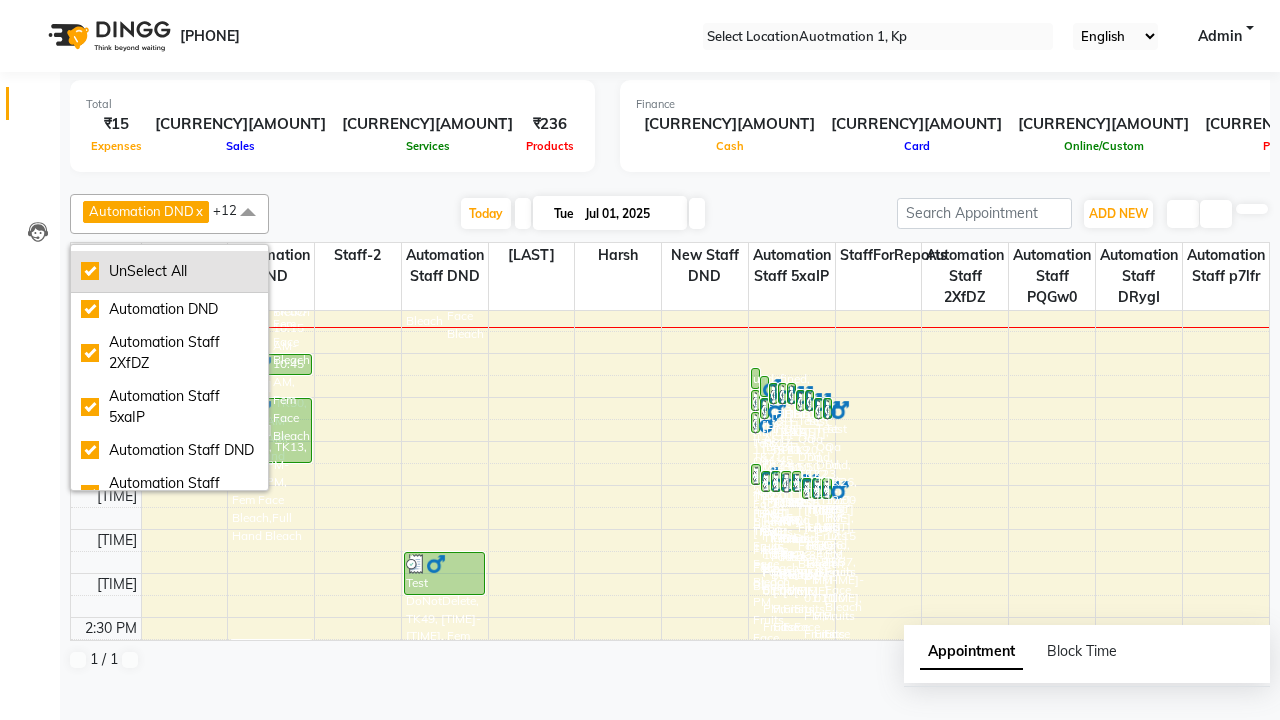 click on "UnSelect All" at bounding box center (169, 271) 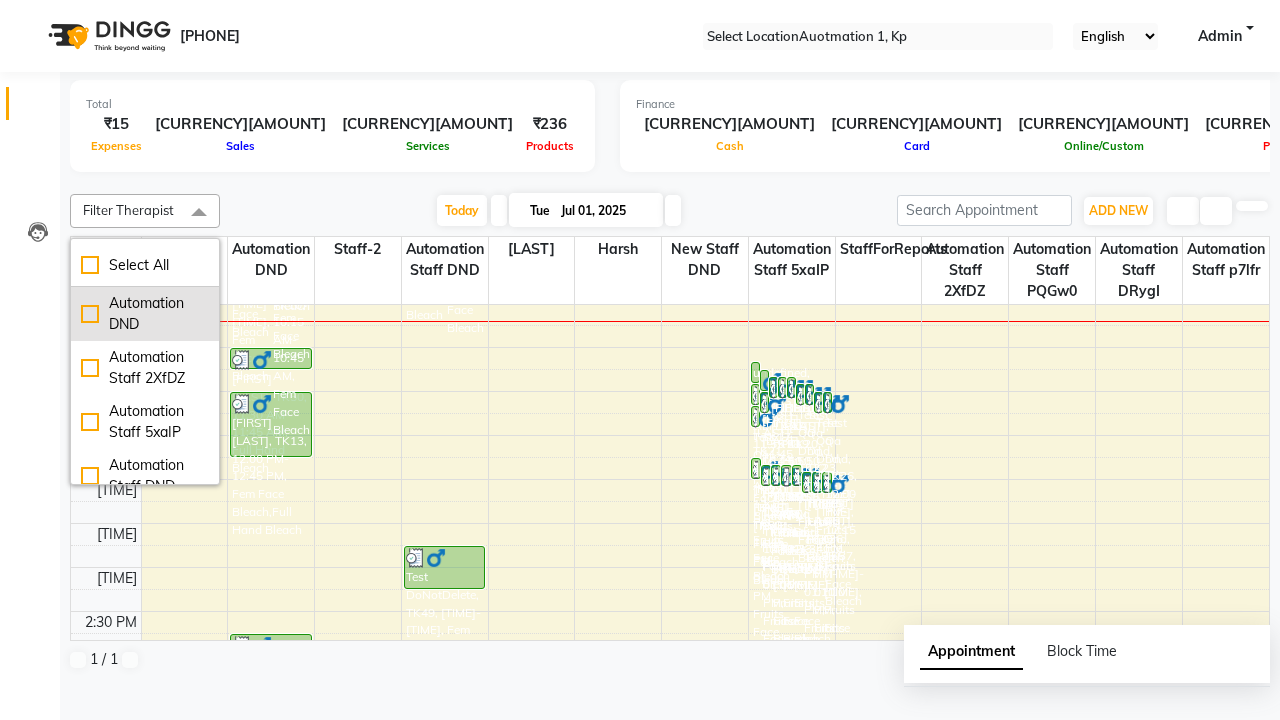click on "Automation DND" at bounding box center (145, 314) 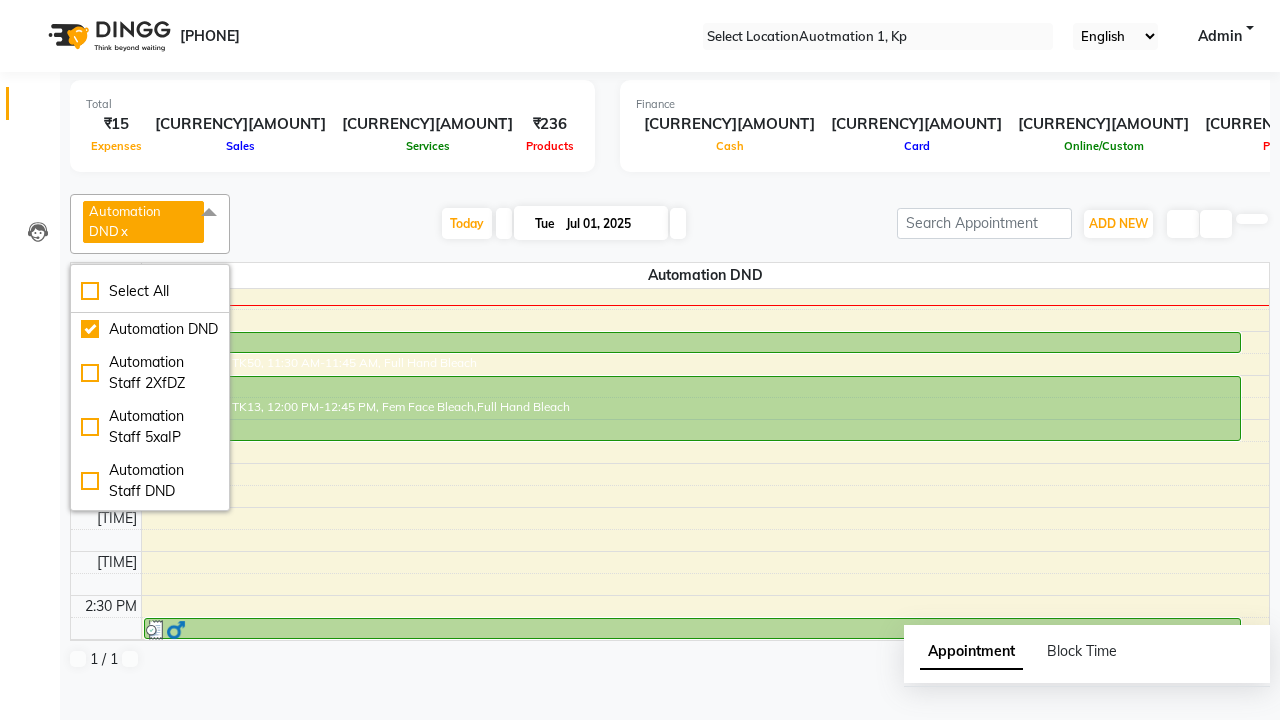 click at bounding box center [209, 213] 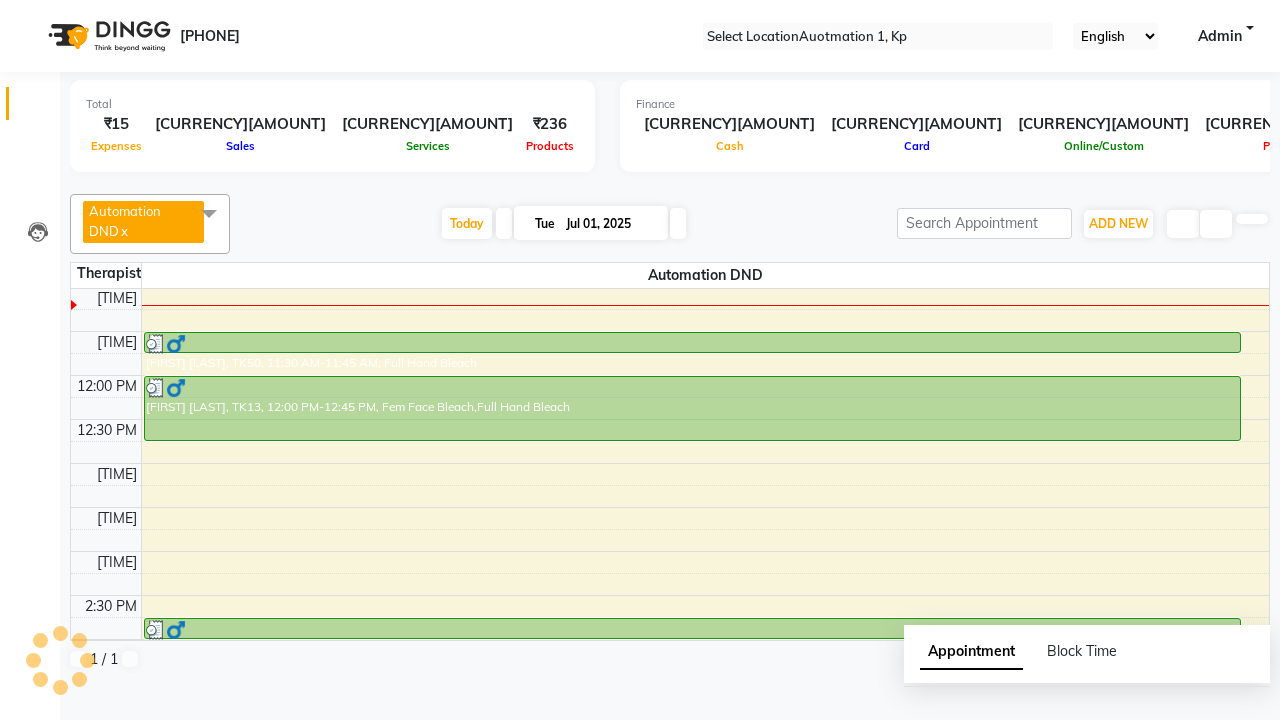 click at bounding box center [418, 170] 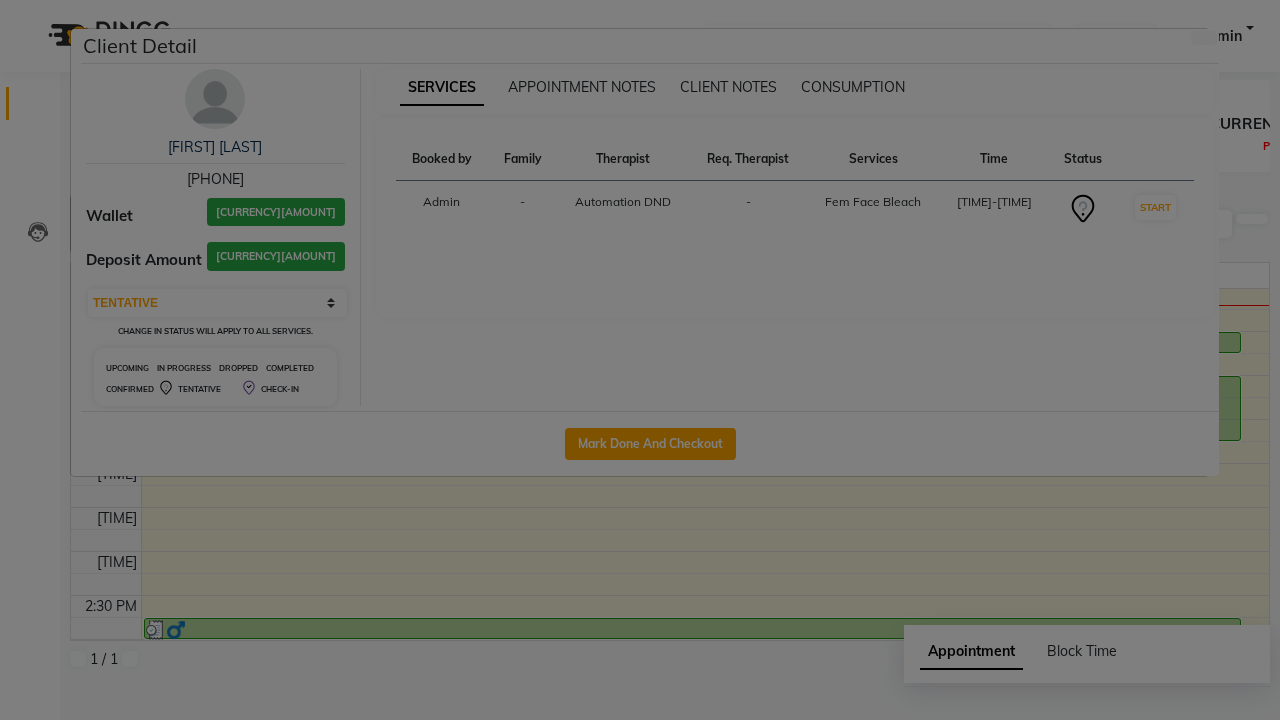 scroll, scrollTop: 22, scrollLeft: 0, axis: vertical 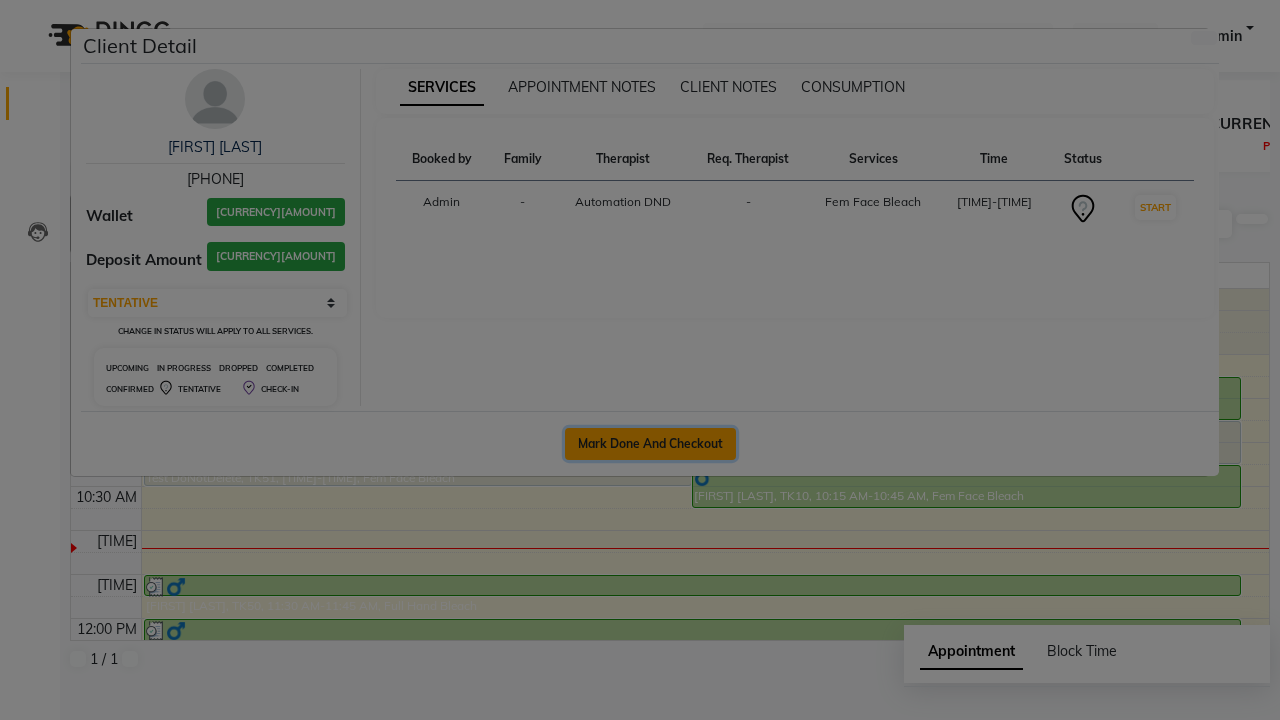 click on "Mark Done And Checkout" at bounding box center (650, 444) 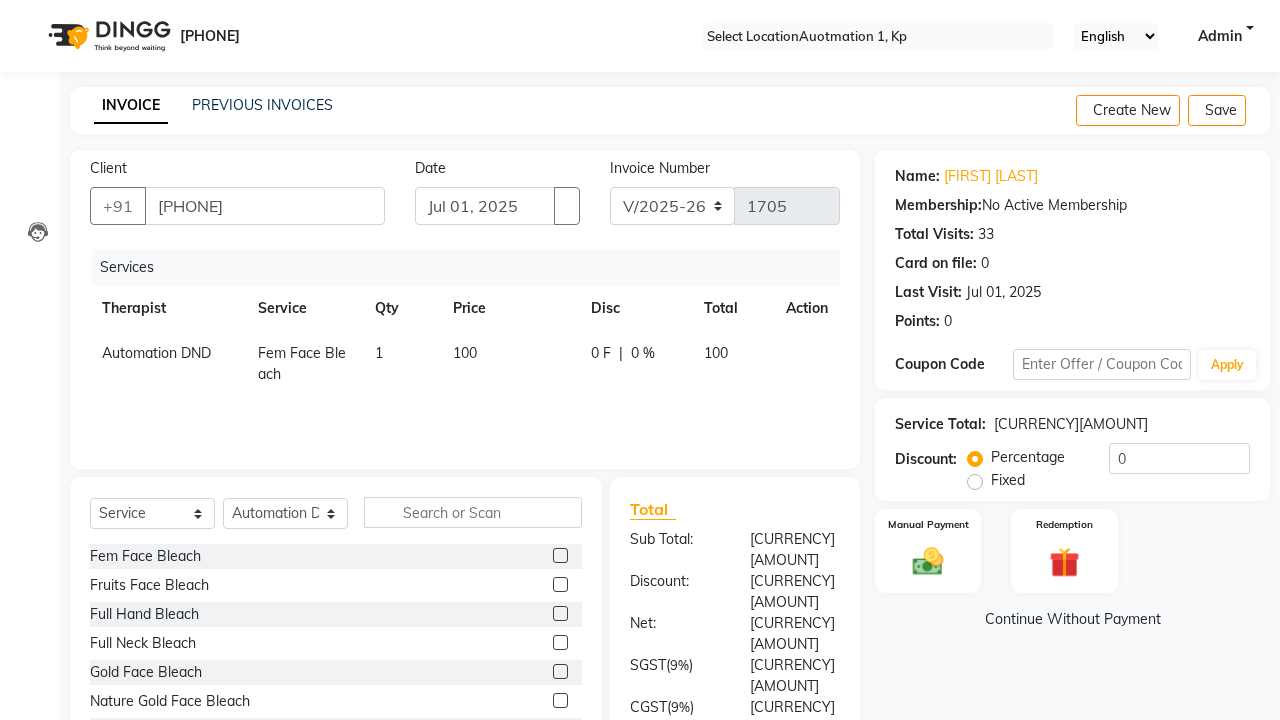 click at bounding box center [560, 613] 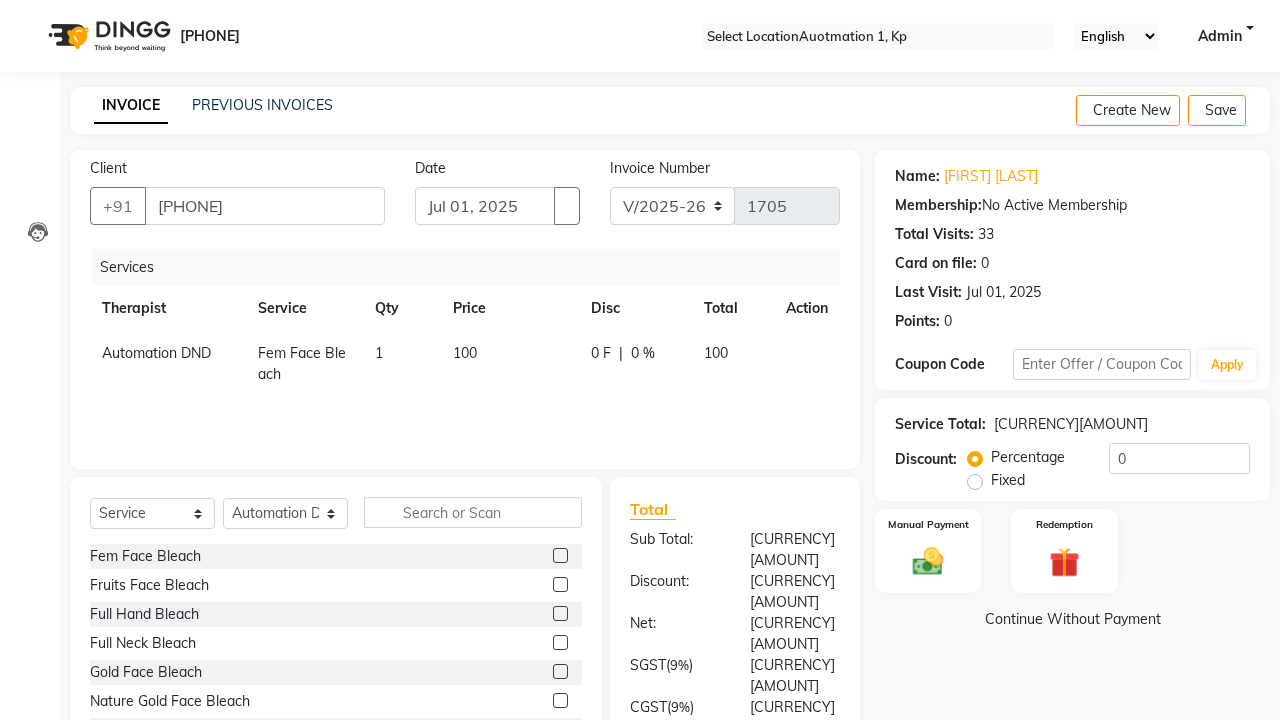 click at bounding box center (559, 614) 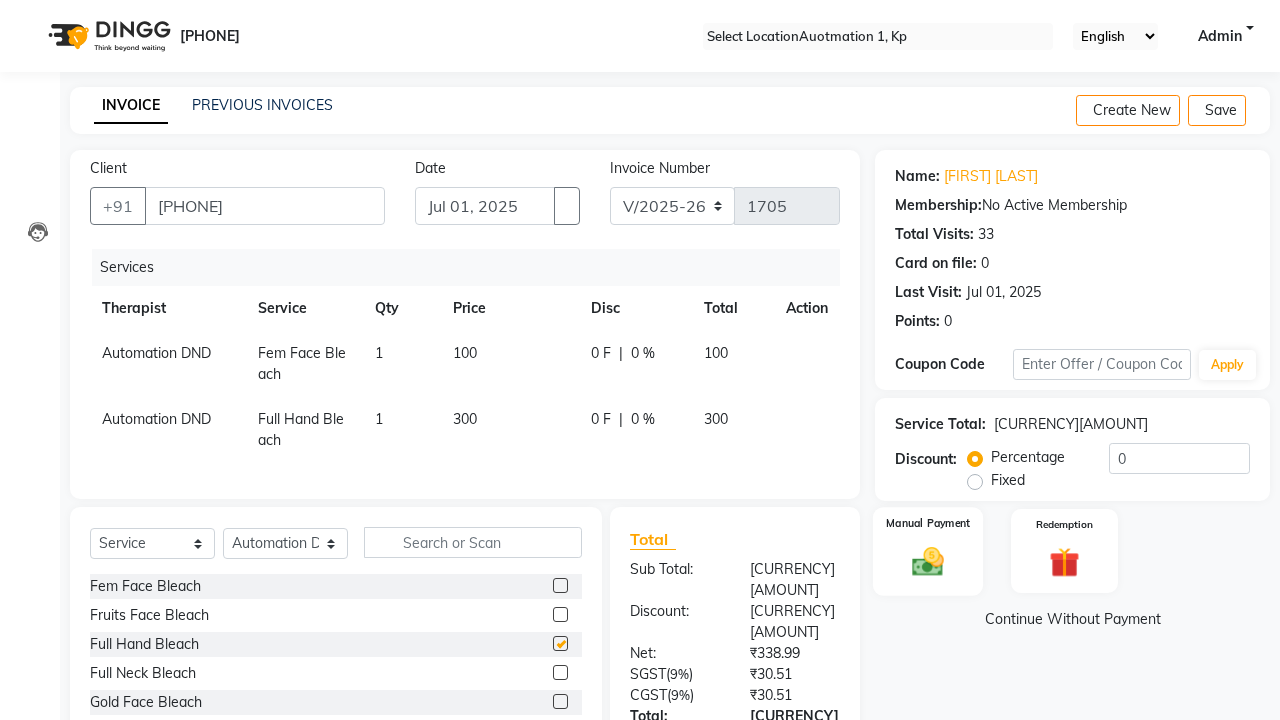 click at bounding box center (928, 561) 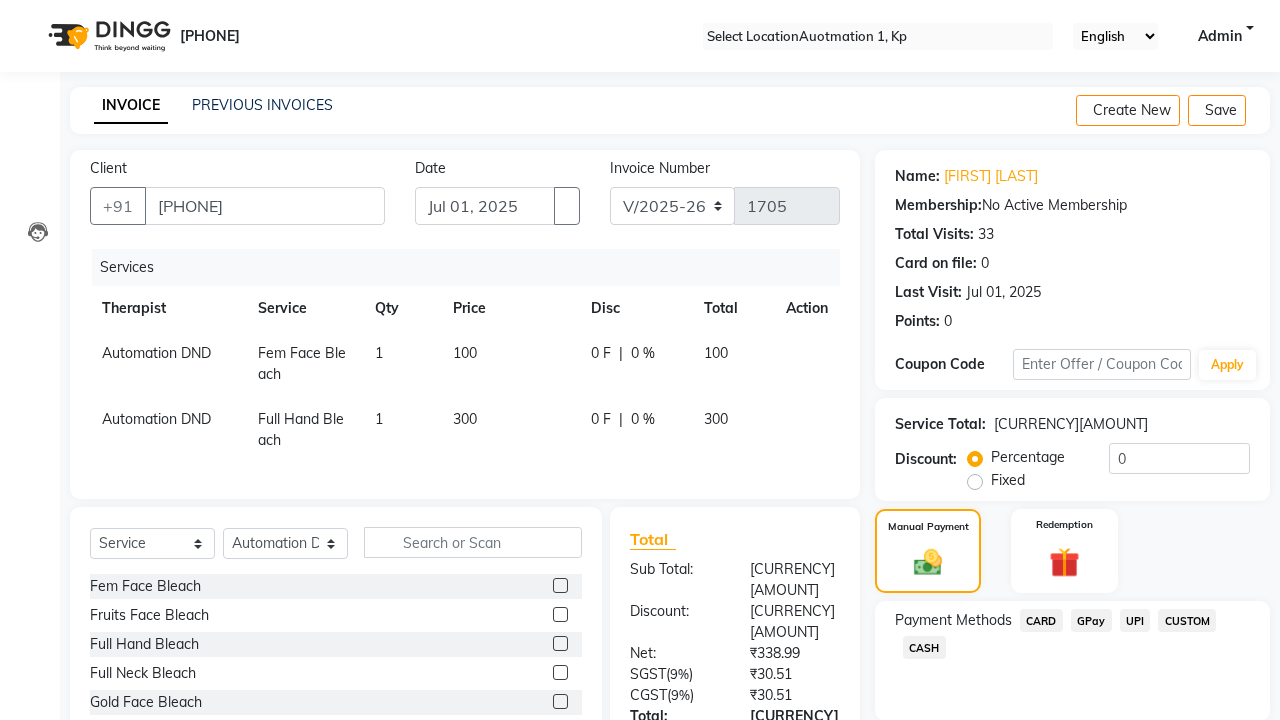click on "CARD" at bounding box center (1041, 620) 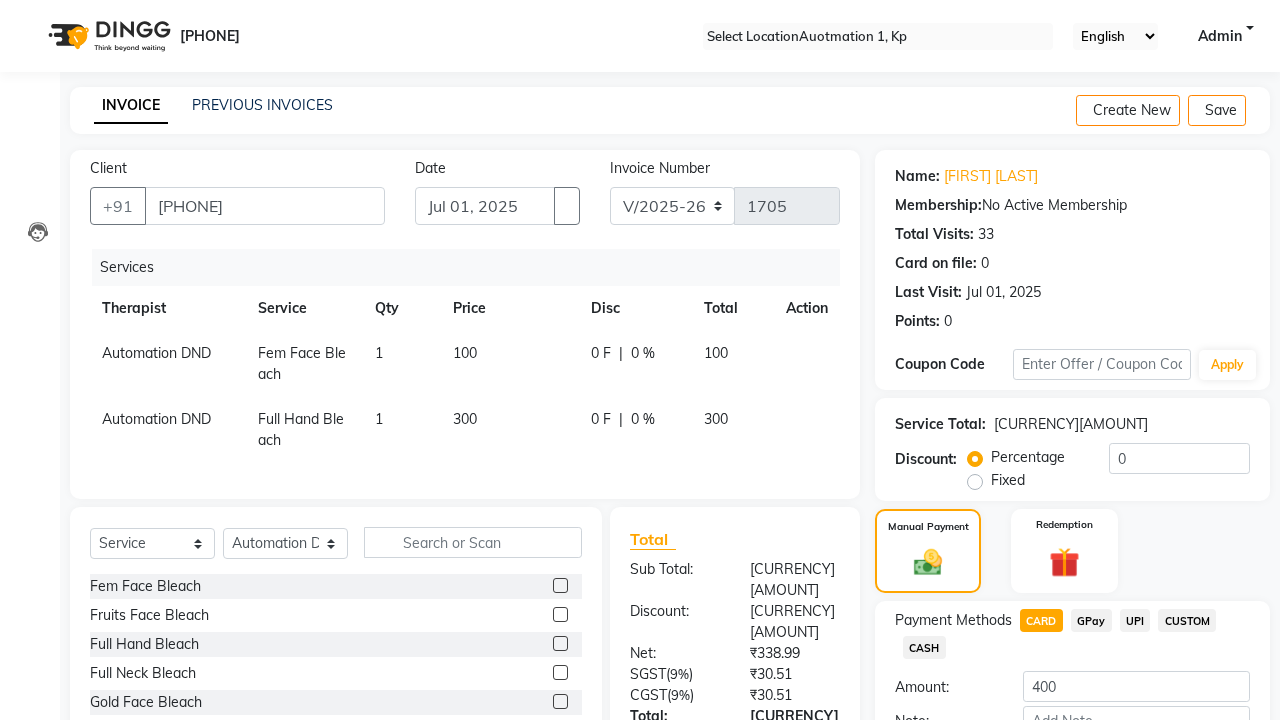 click on "Add Payment" at bounding box center (1136, 755) 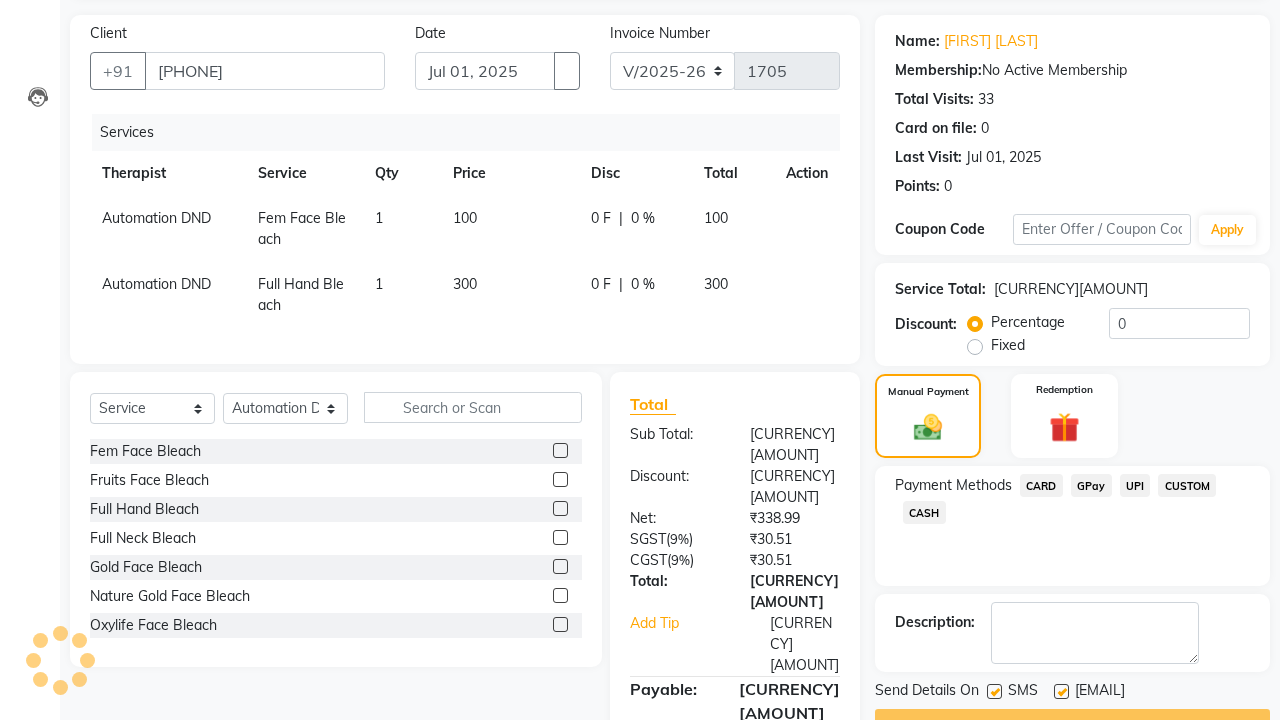 scroll, scrollTop: 162, scrollLeft: 0, axis: vertical 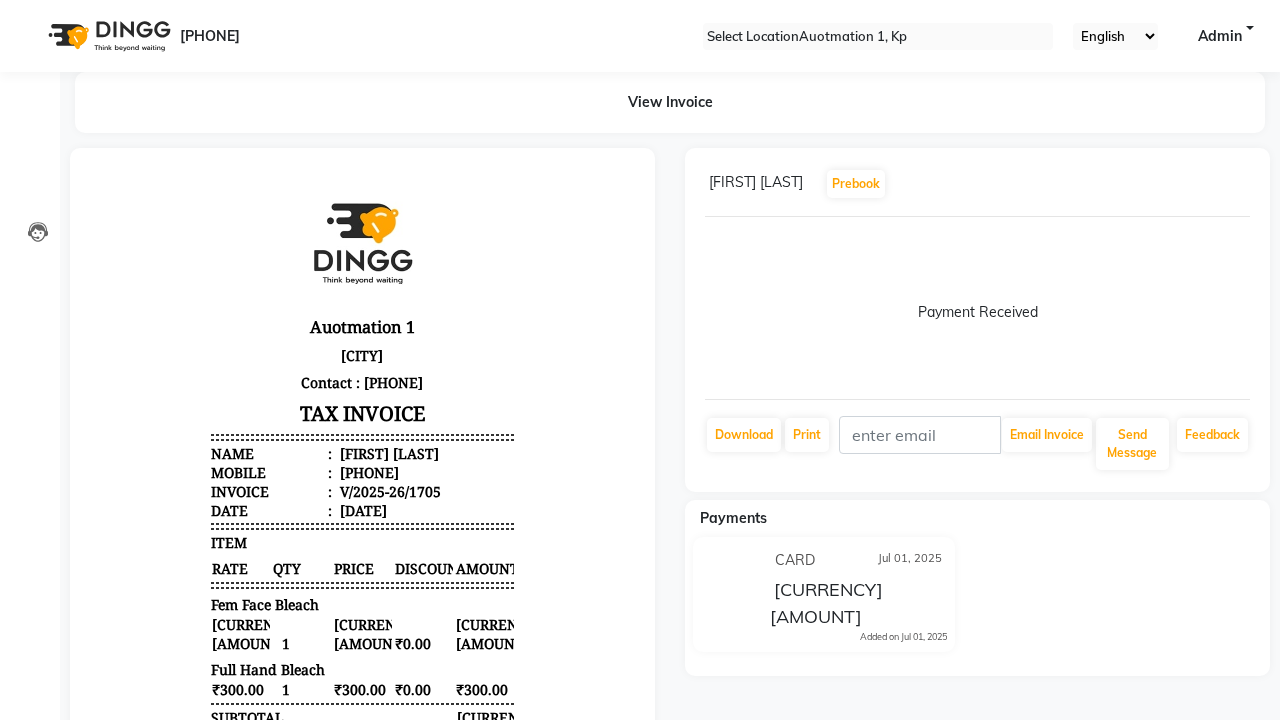 click on "Bill created successfully." at bounding box center [640, 957] 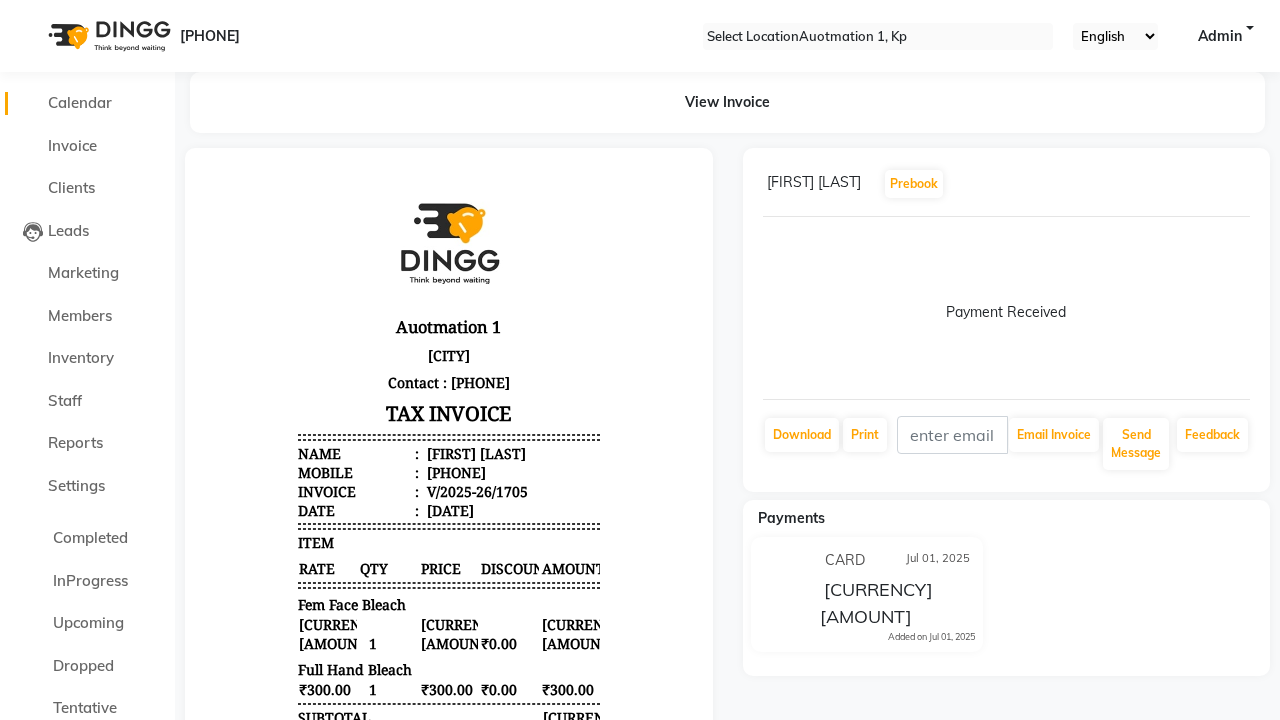 click on "Calendar" at bounding box center (80, 102) 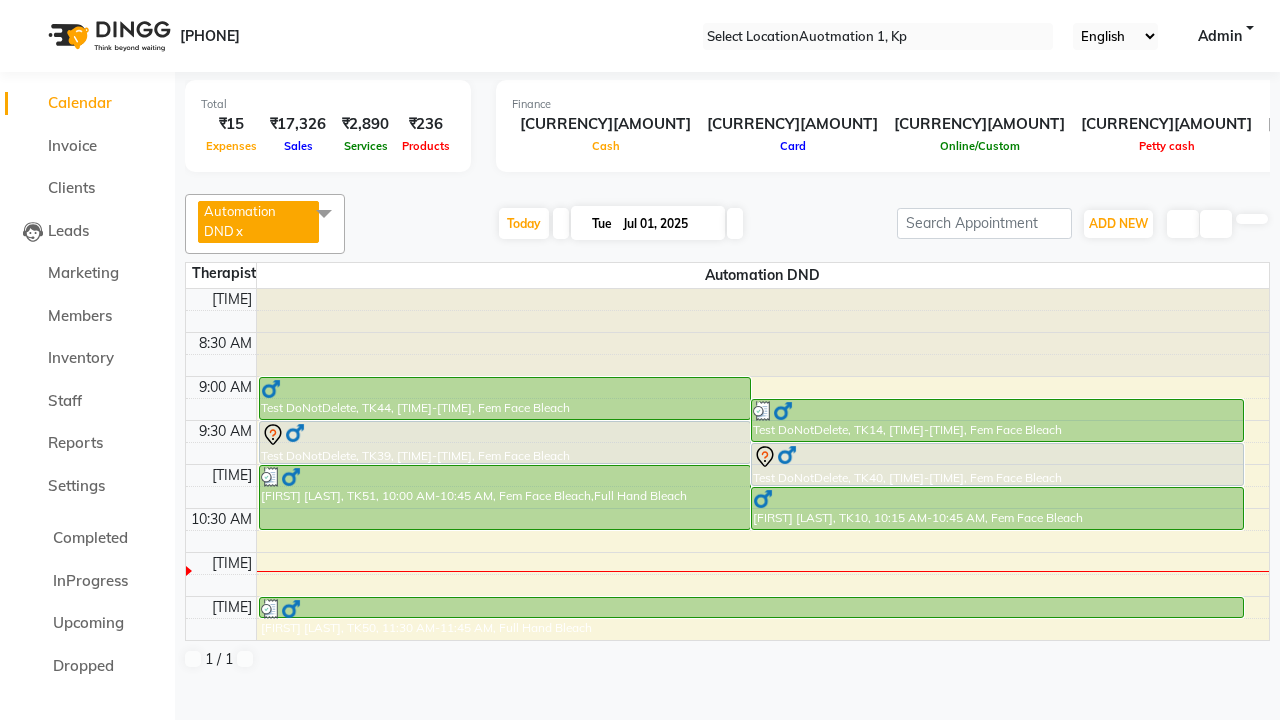 click on "[FIRST] [LAST], TK51, 10:00 AM-10:45 AM, Fem Face Bleach,Full Hand Bleach" at bounding box center [505, 398] 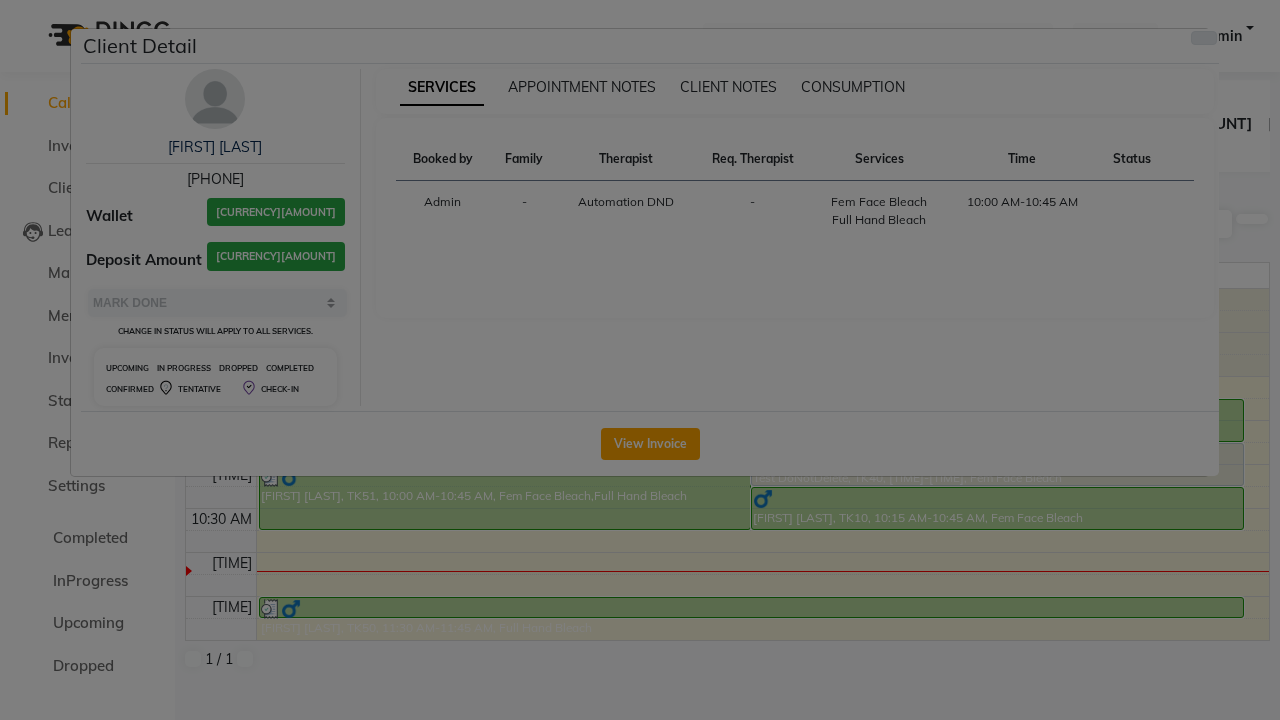 click at bounding box center (1204, 38) 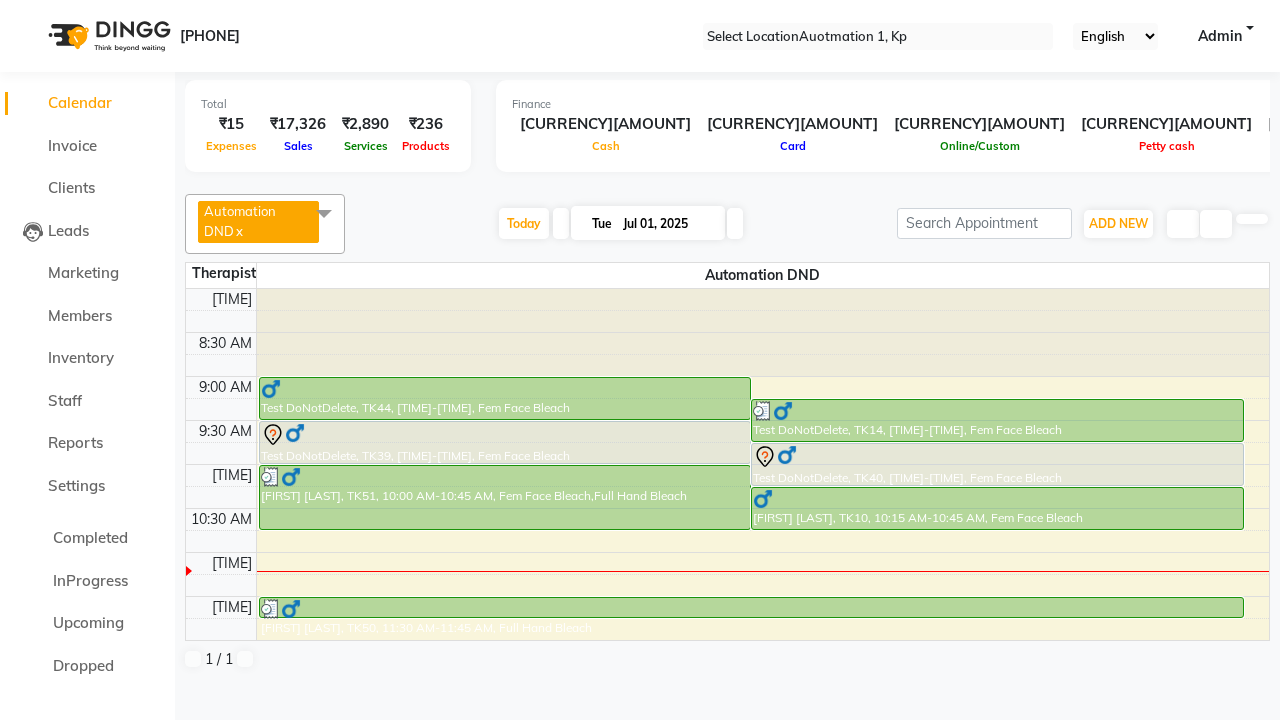 click at bounding box center (324, 213) 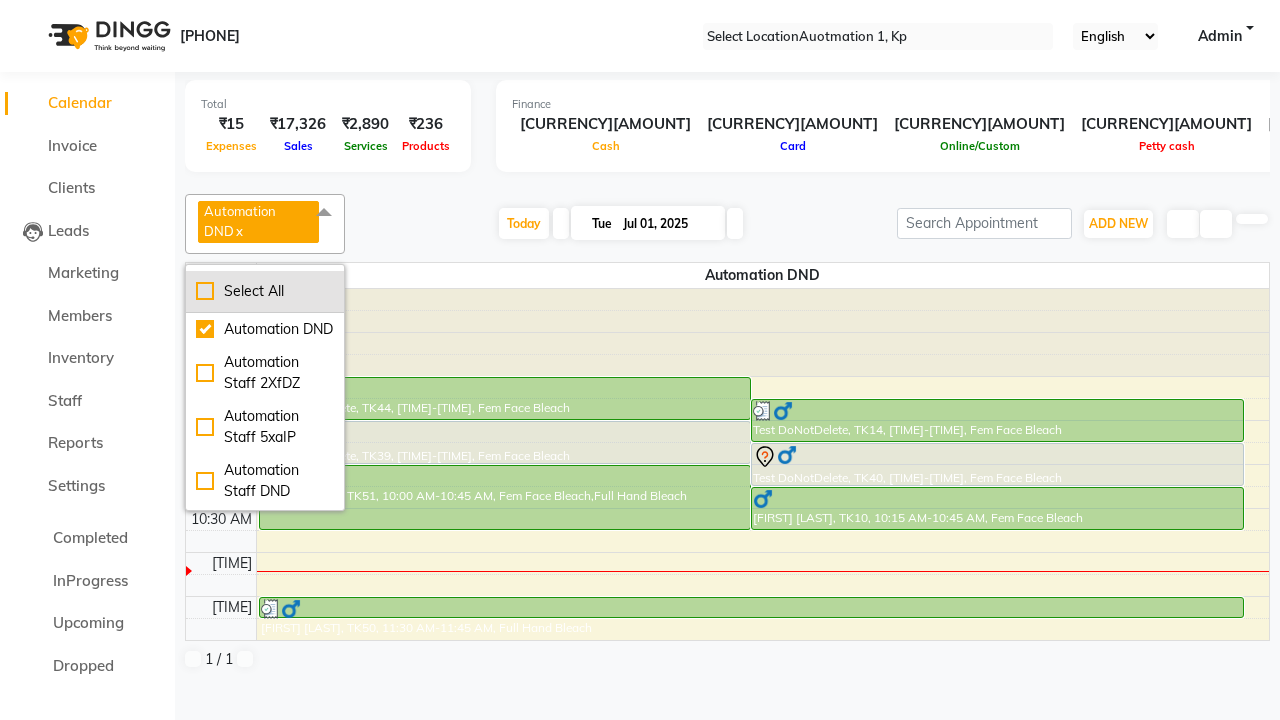 click on "Select All" at bounding box center [265, 291] 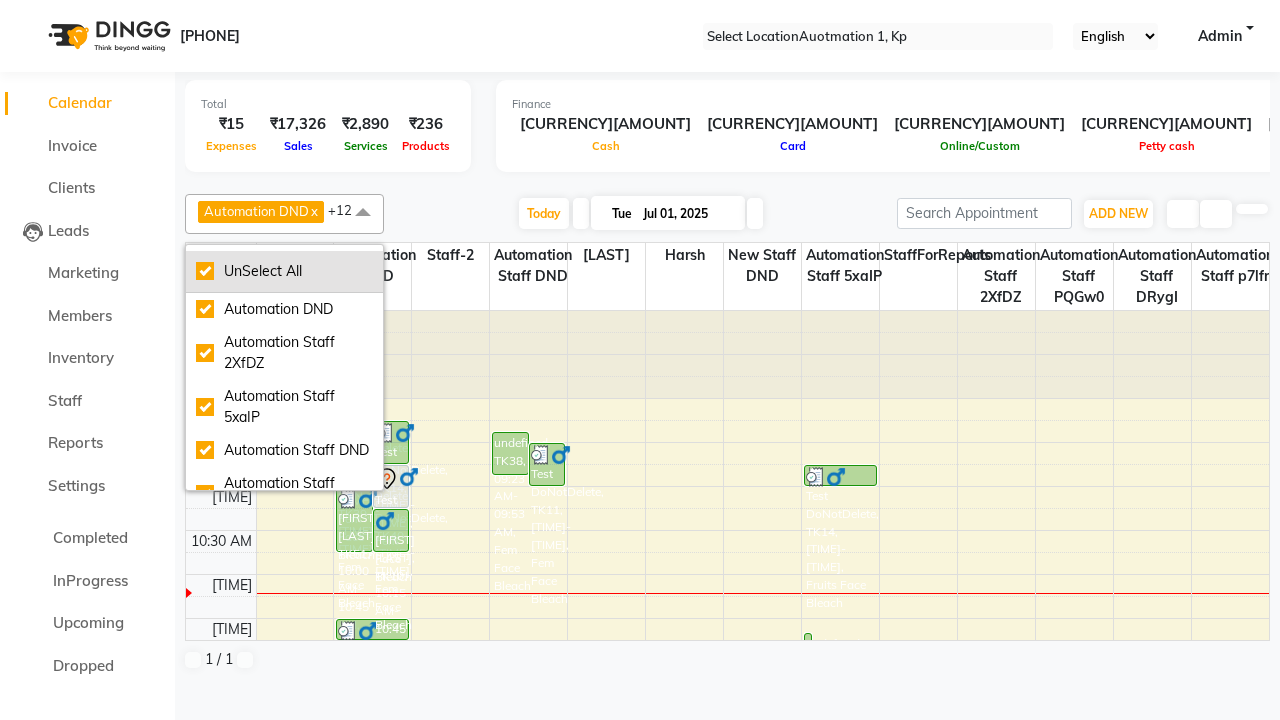 click on "UnSelect All" at bounding box center [284, 271] 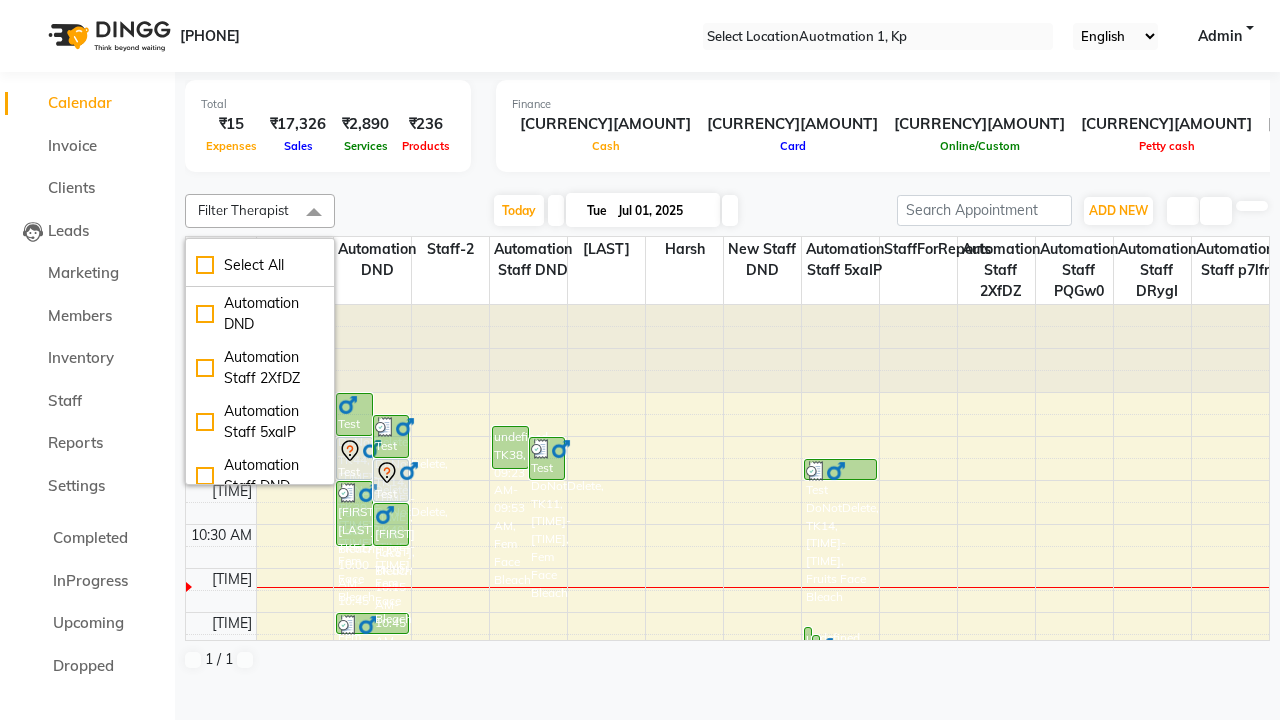 click at bounding box center (314, 213) 